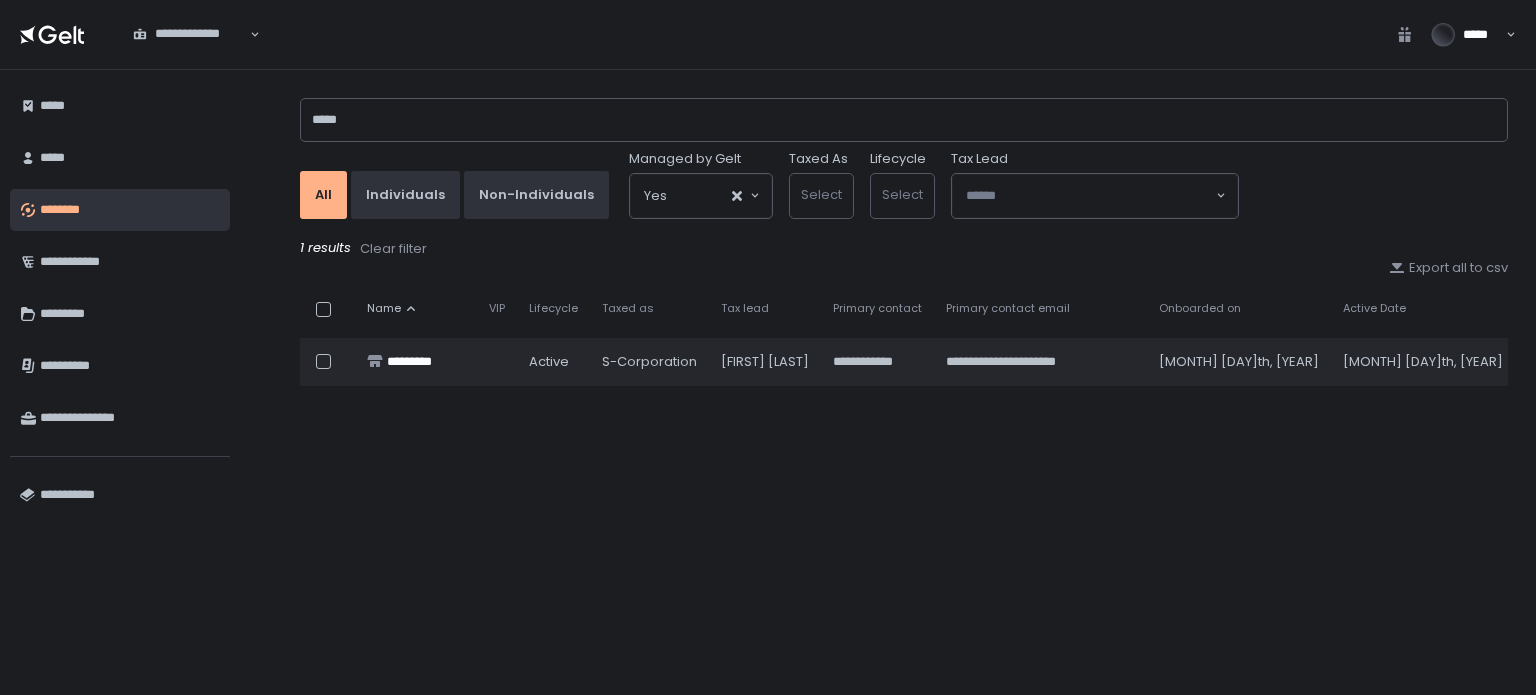scroll, scrollTop: 0, scrollLeft: 0, axis: both 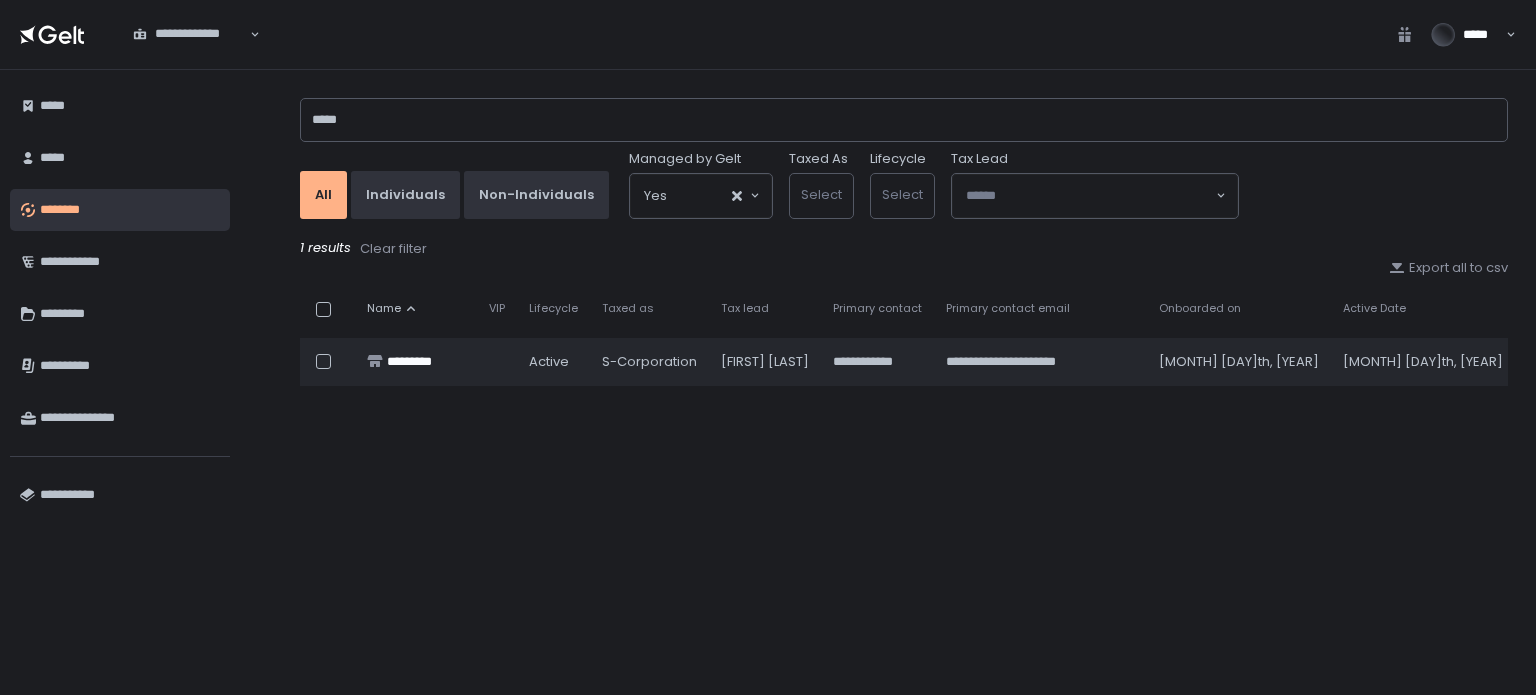 click on "**********" at bounding box center (762, 35) 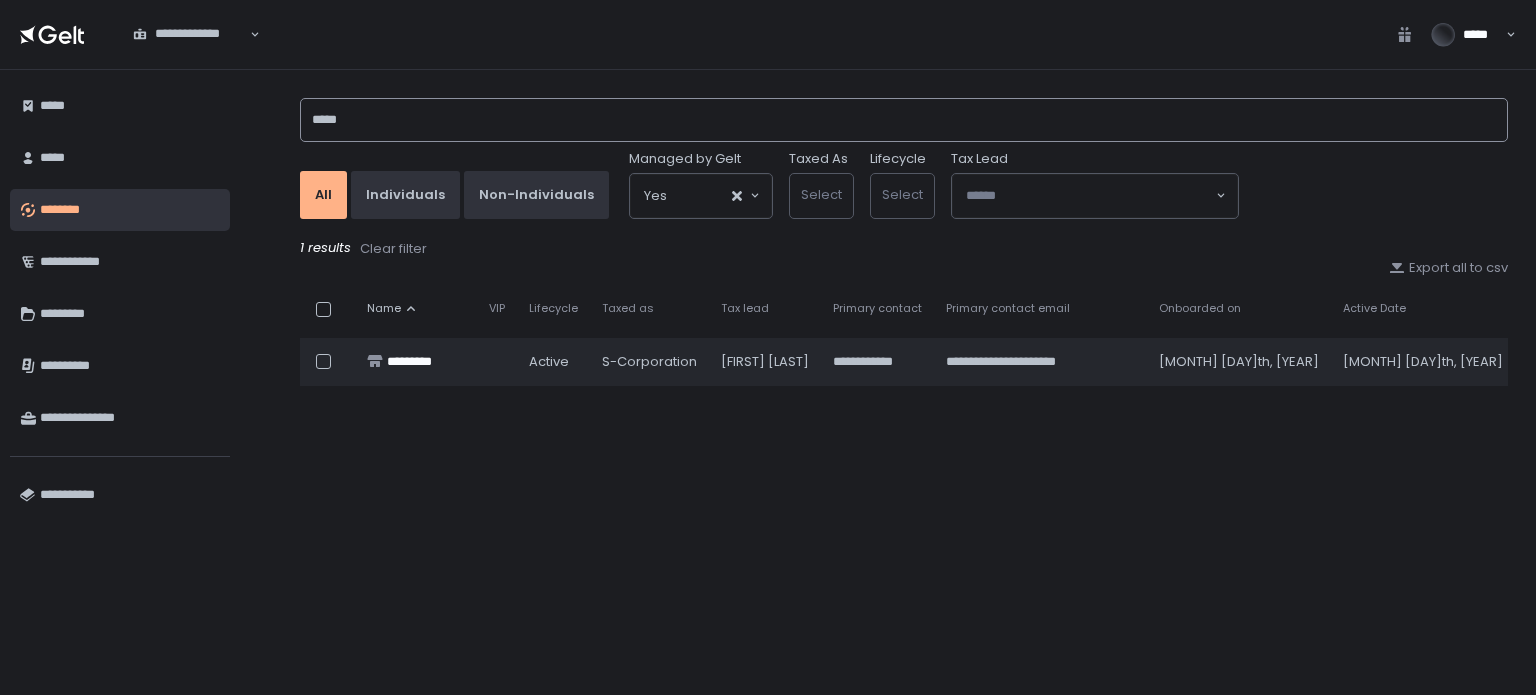 drag, startPoint x: 463, startPoint y: 115, endPoint x: 308, endPoint y: 114, distance: 155.00322 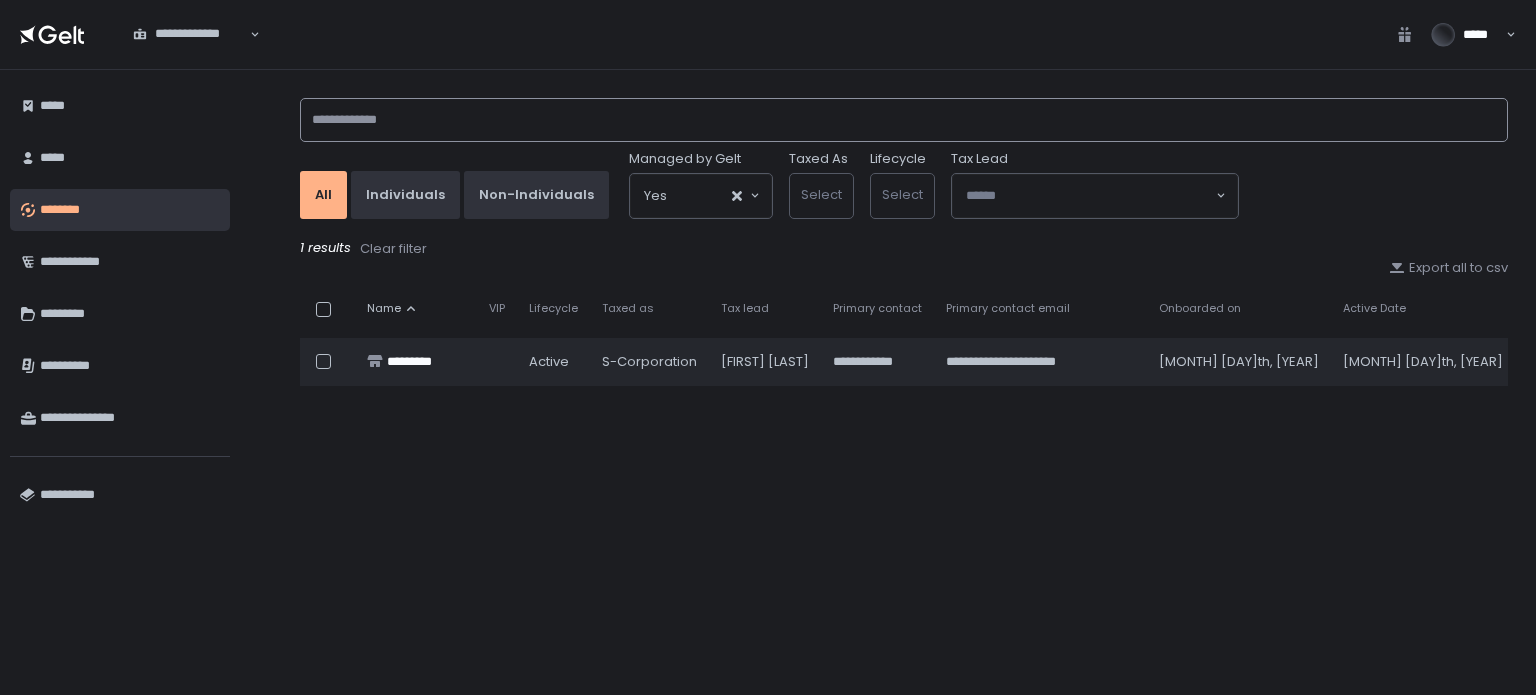 type 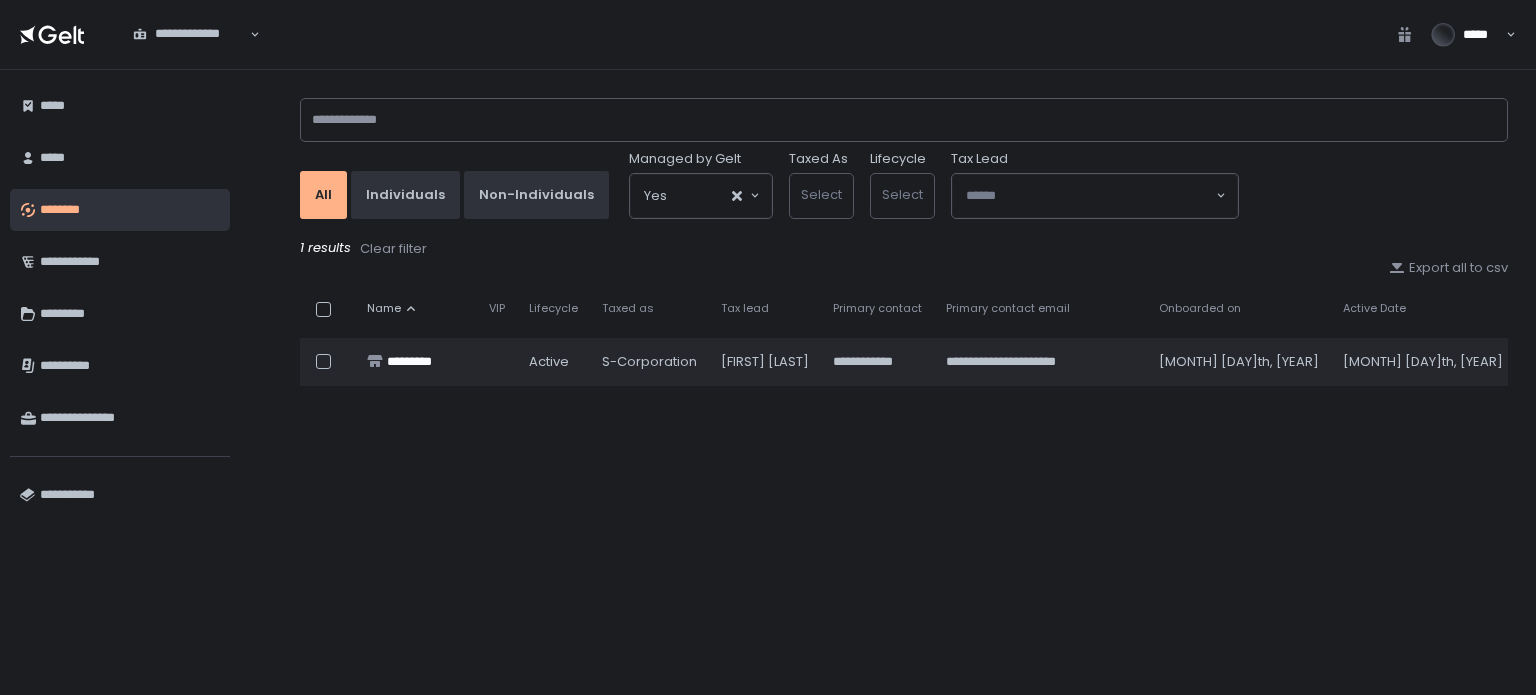 click on "**********" at bounding box center [762, 35] 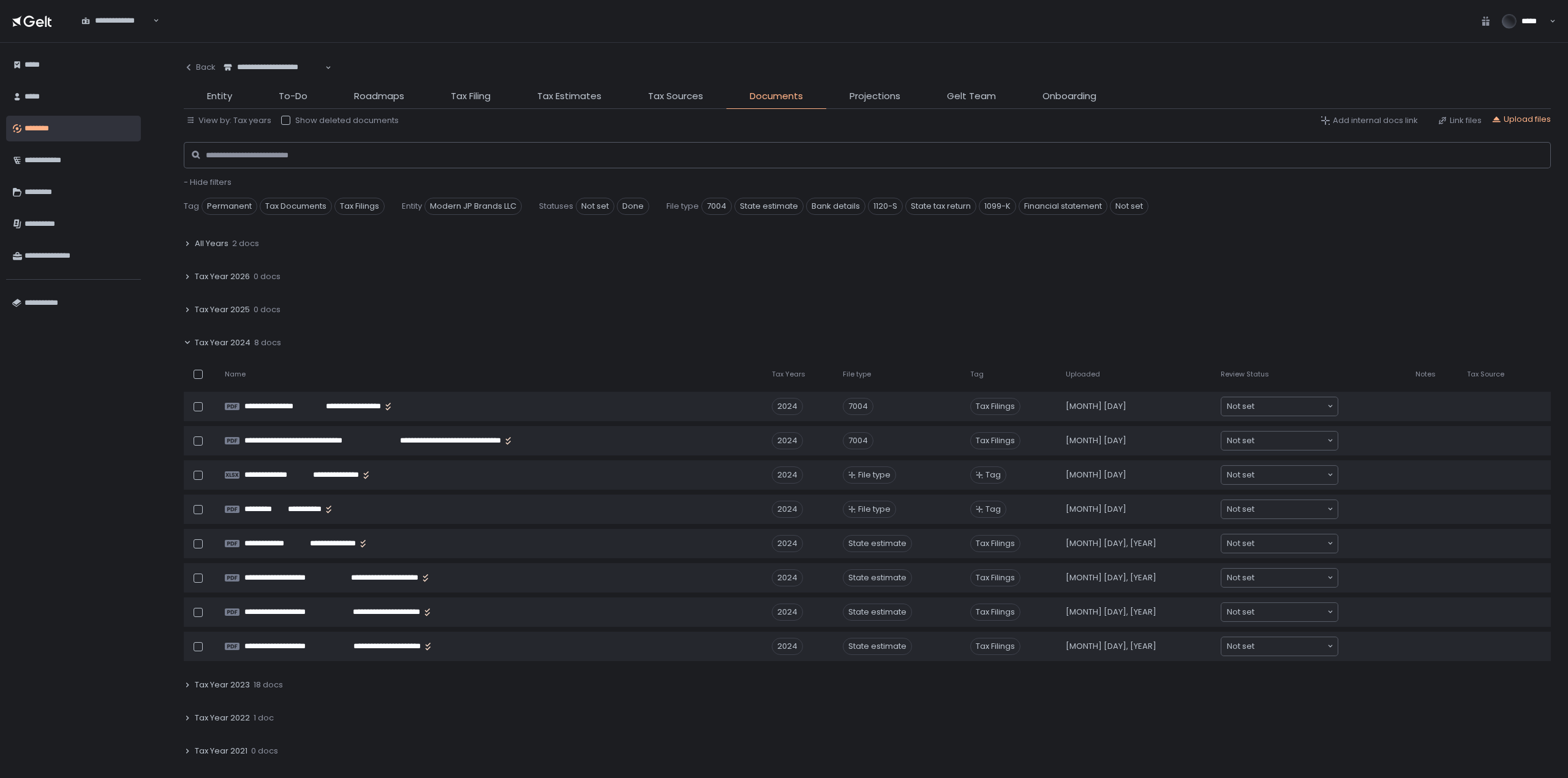 scroll, scrollTop: 0, scrollLeft: 0, axis: both 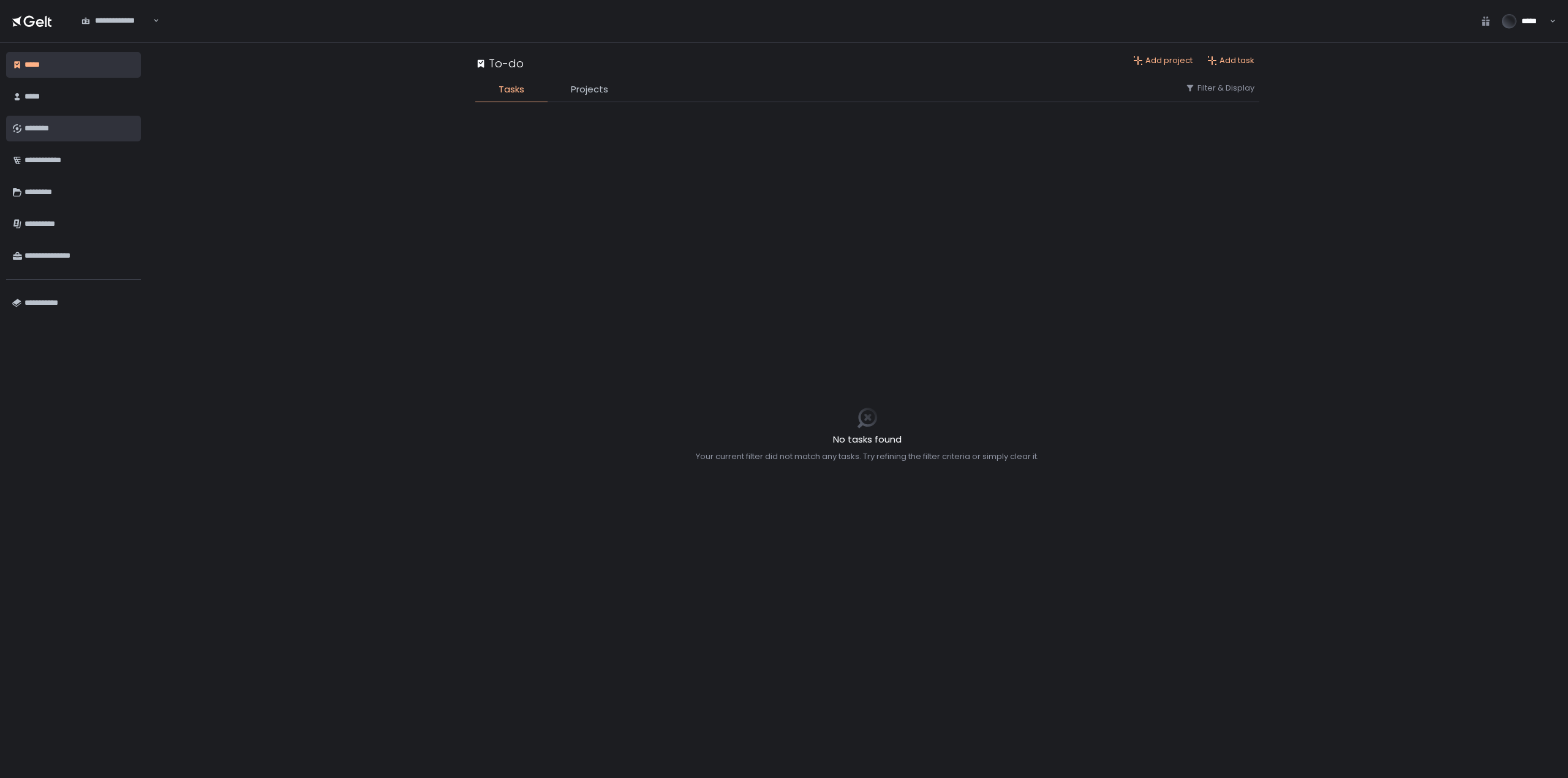 click on "********" at bounding box center (74, 129) 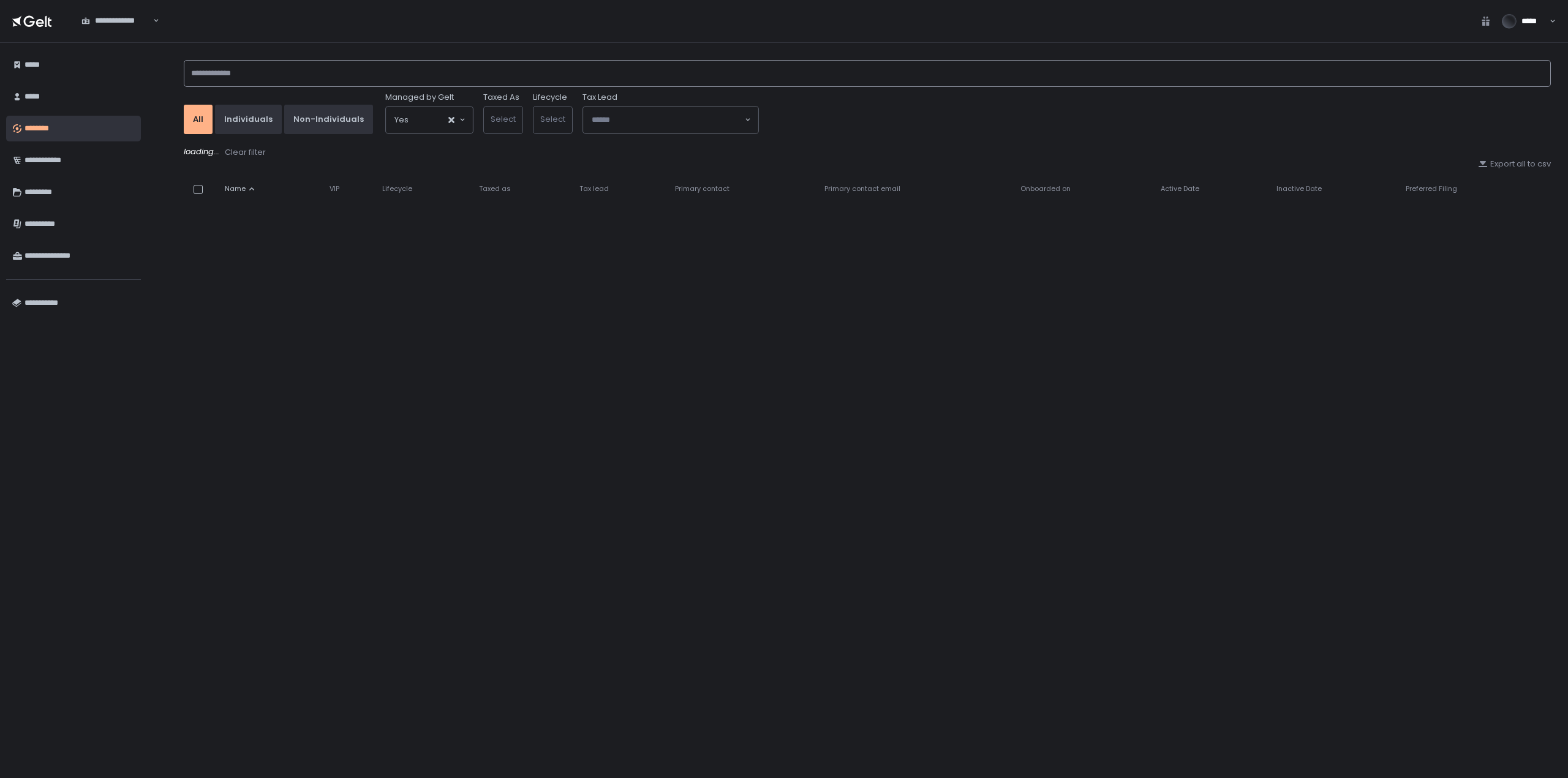 click 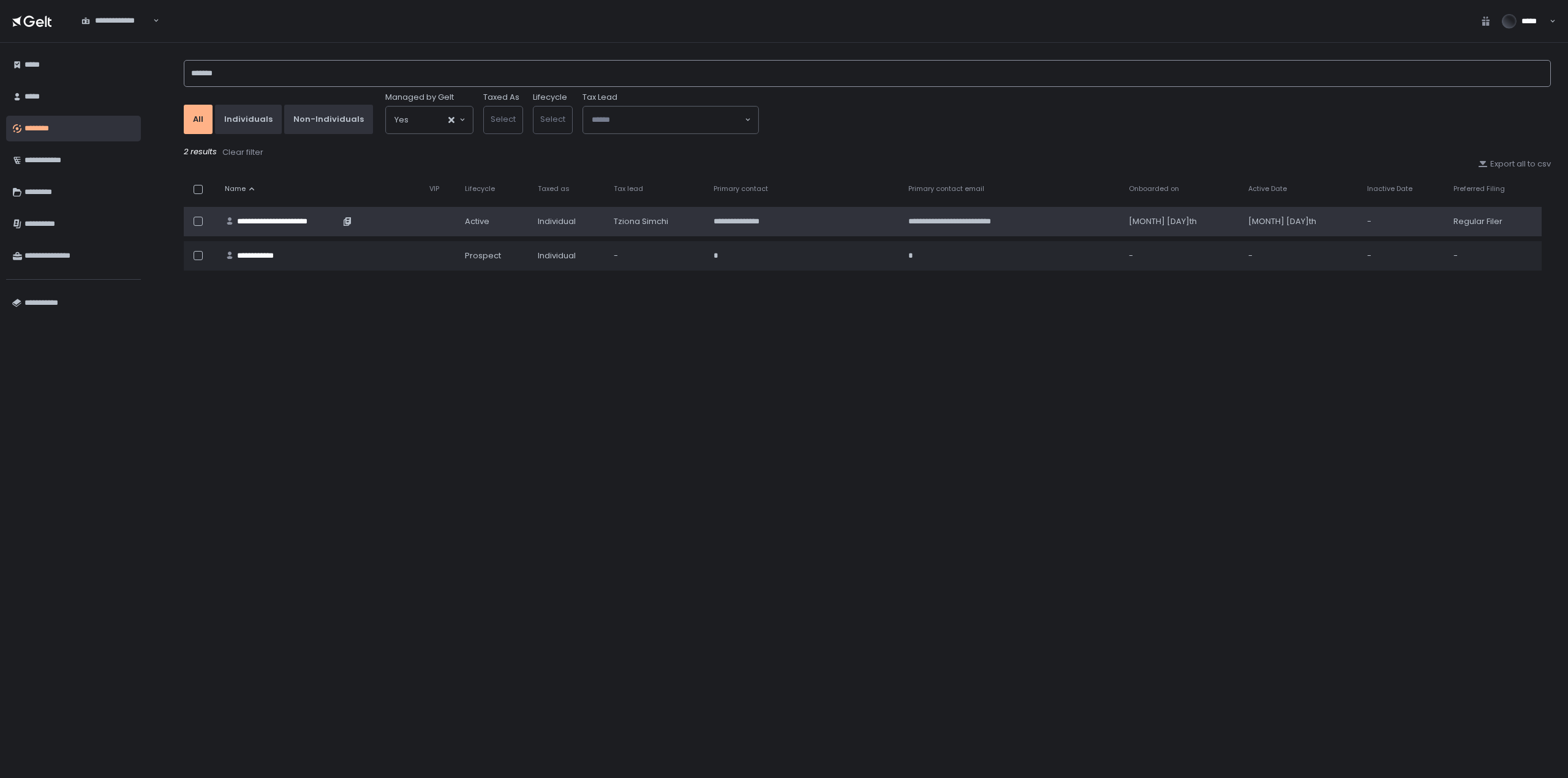 type on "*******" 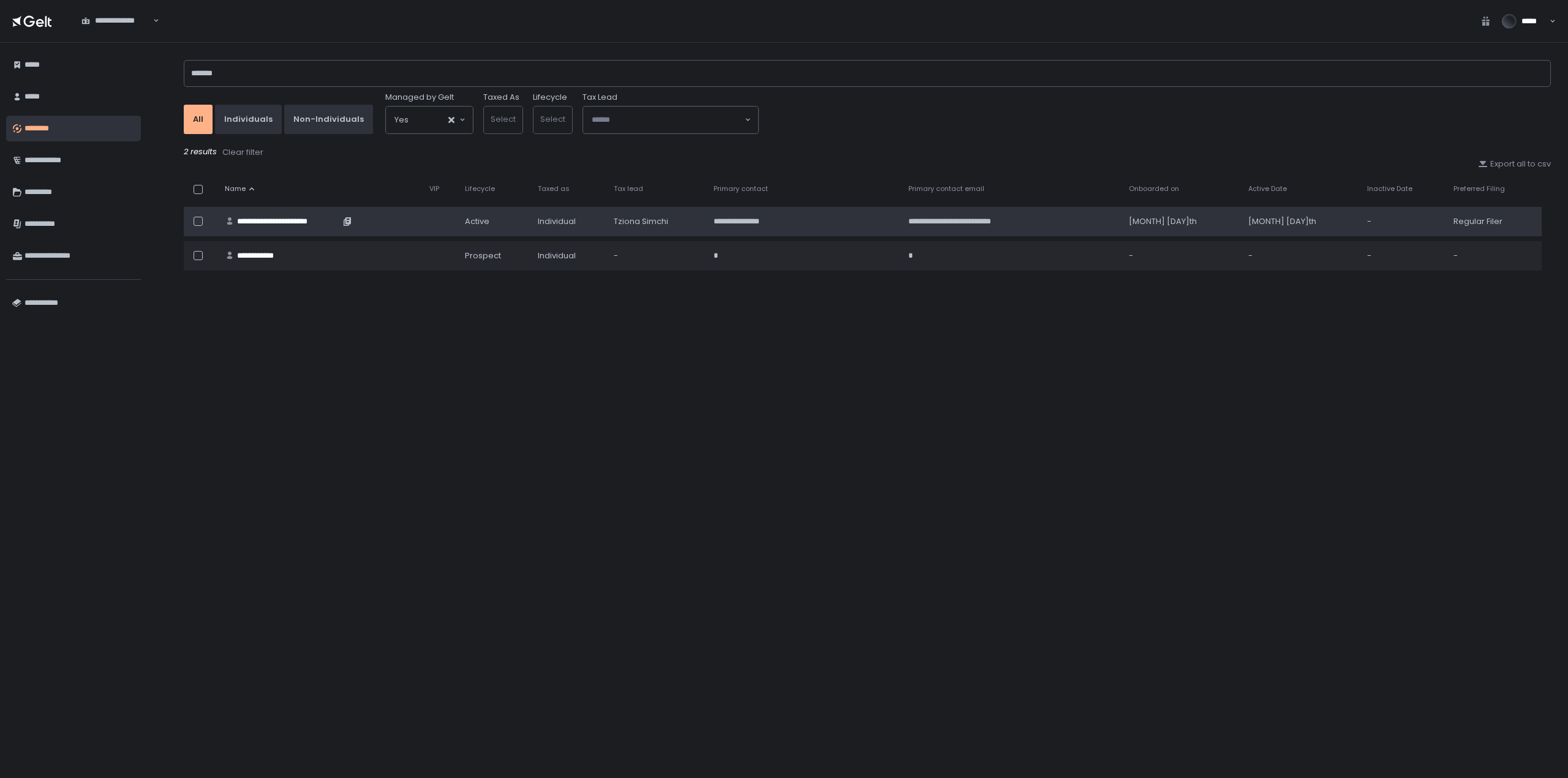 click on "**********" at bounding box center [288, 222] 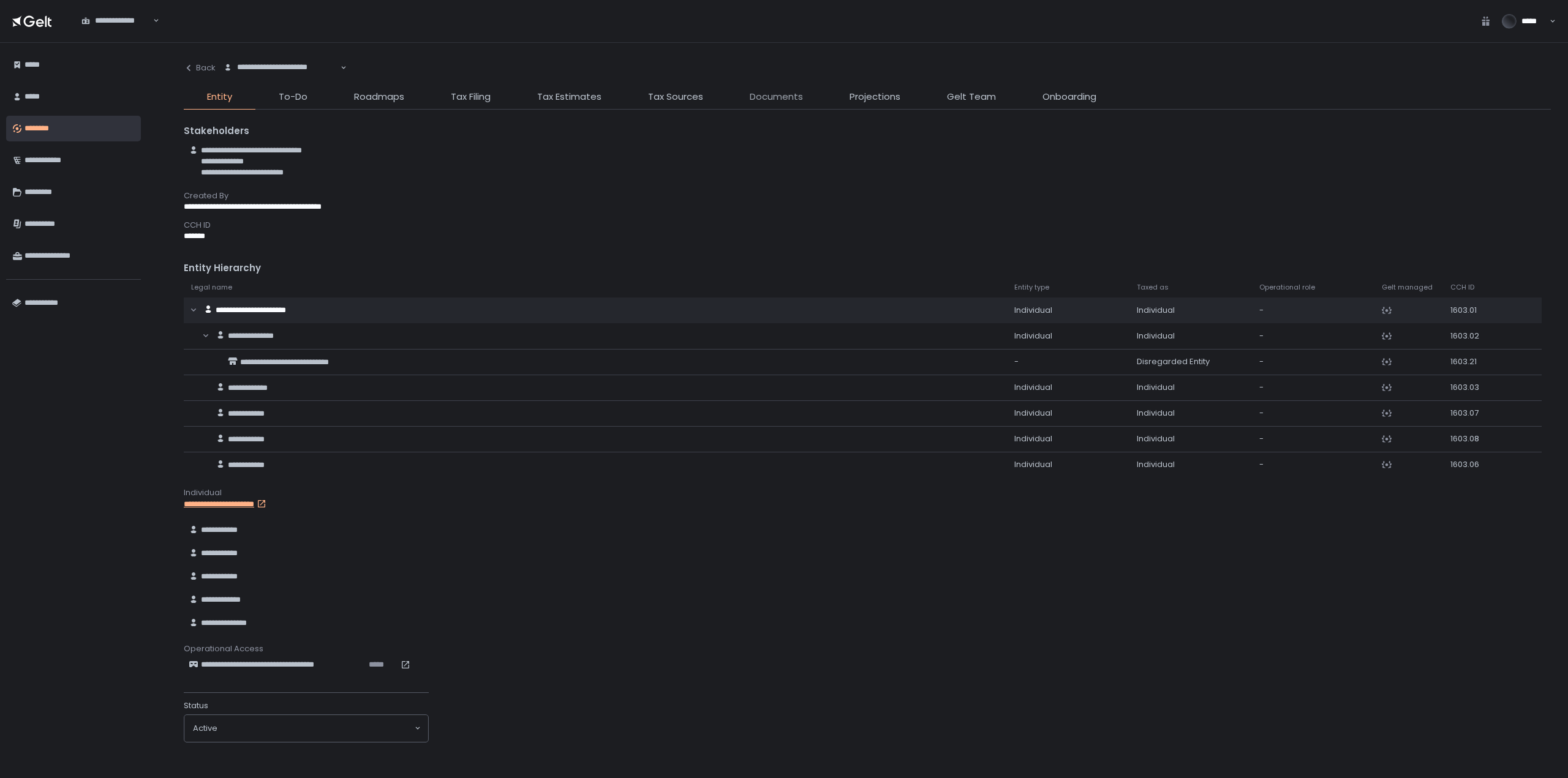 click on "Documents" at bounding box center [776, 97] 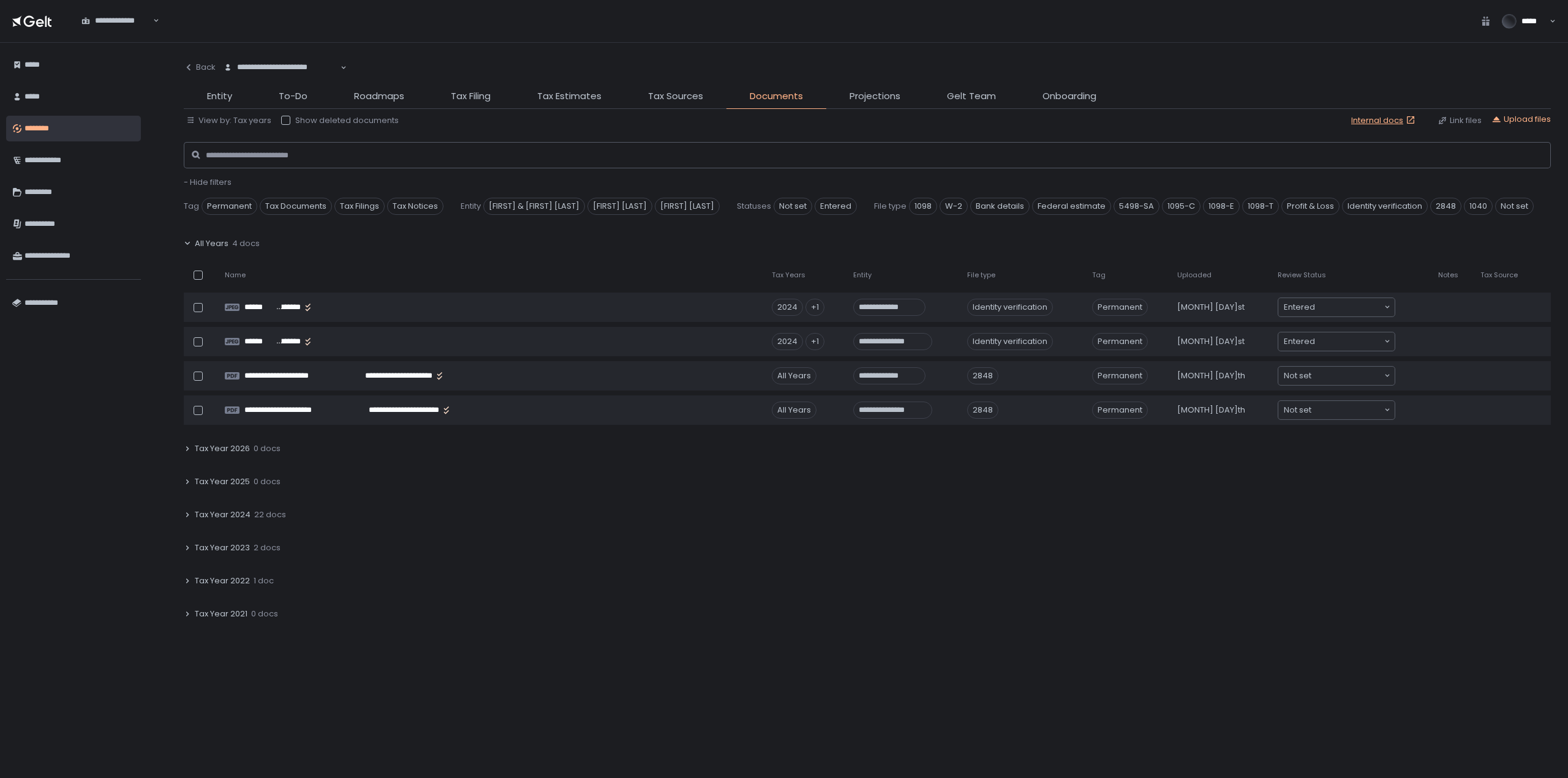 click on "All Years" 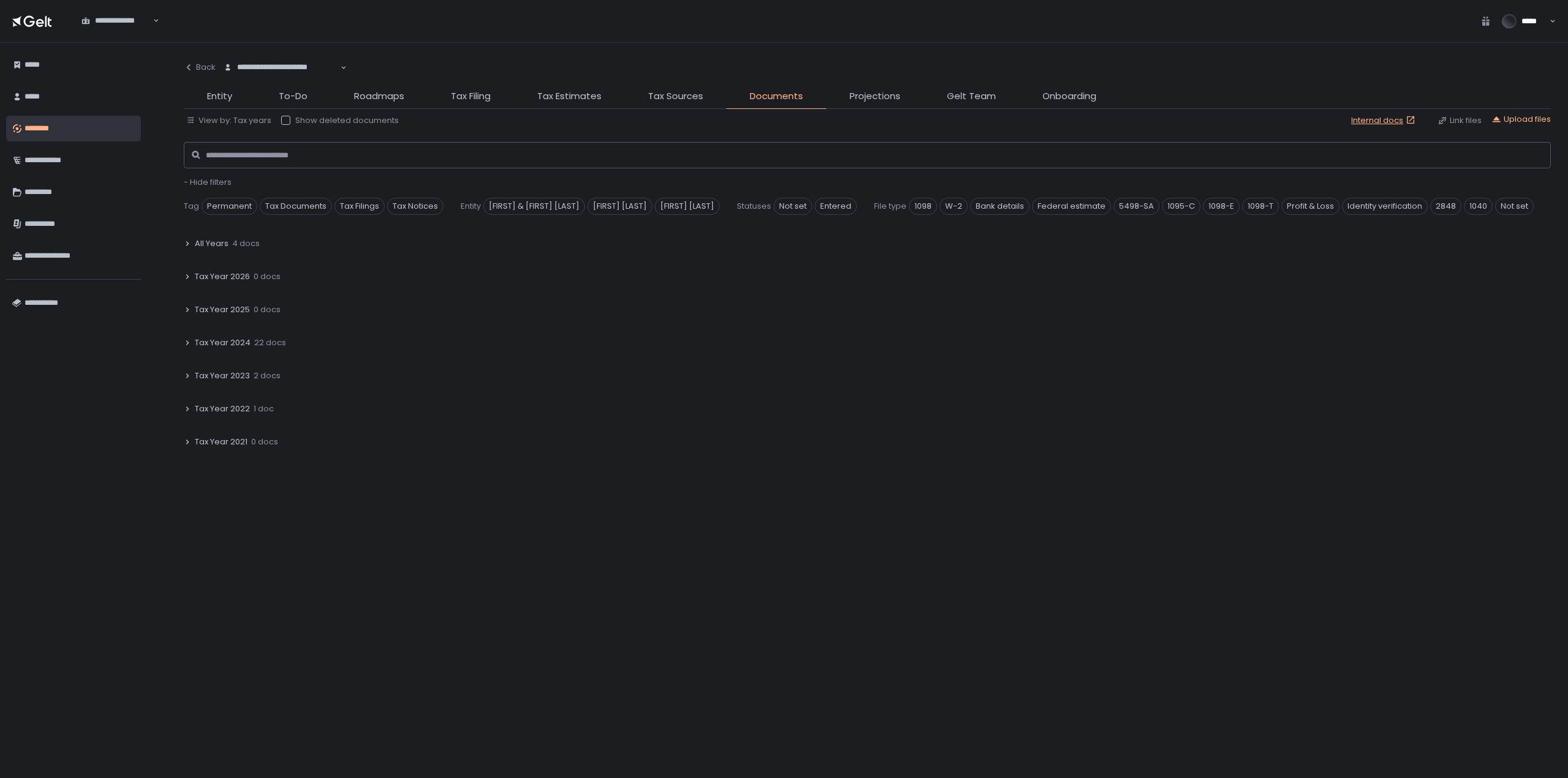 click on "Tax Year 2023" 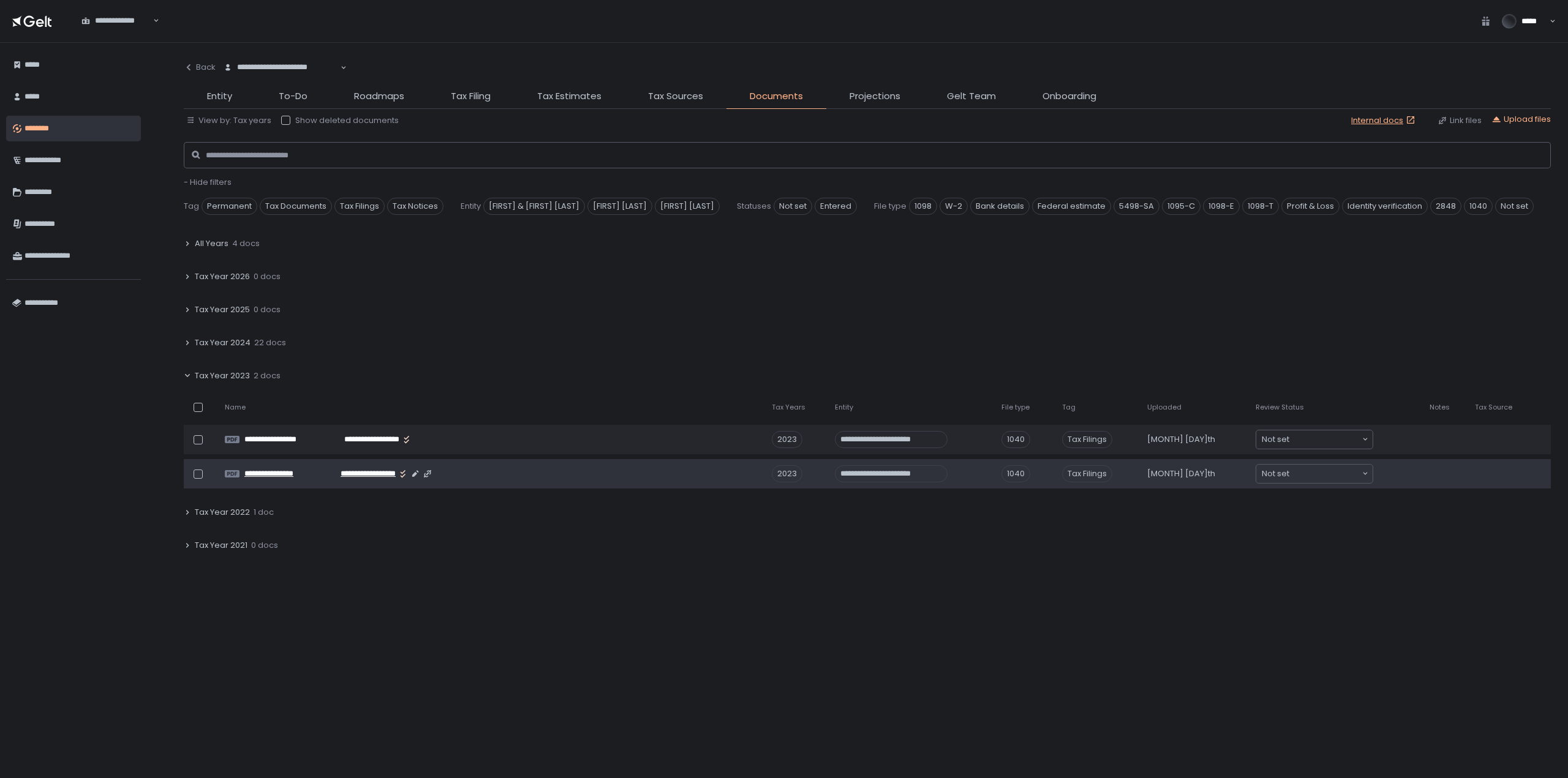 click on "**********" at bounding box center (283, 474) 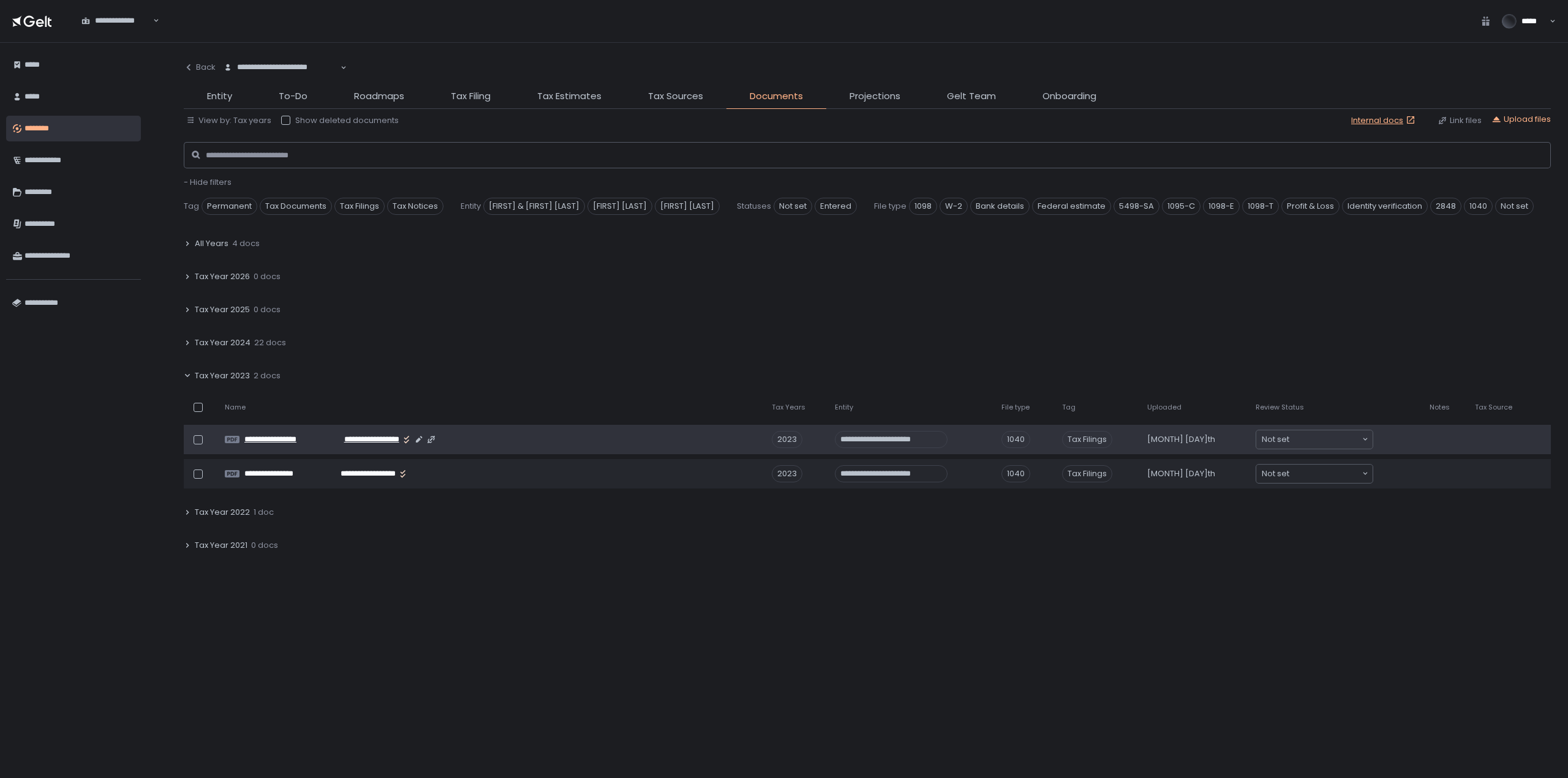 click on "**********" at bounding box center (363, 439) 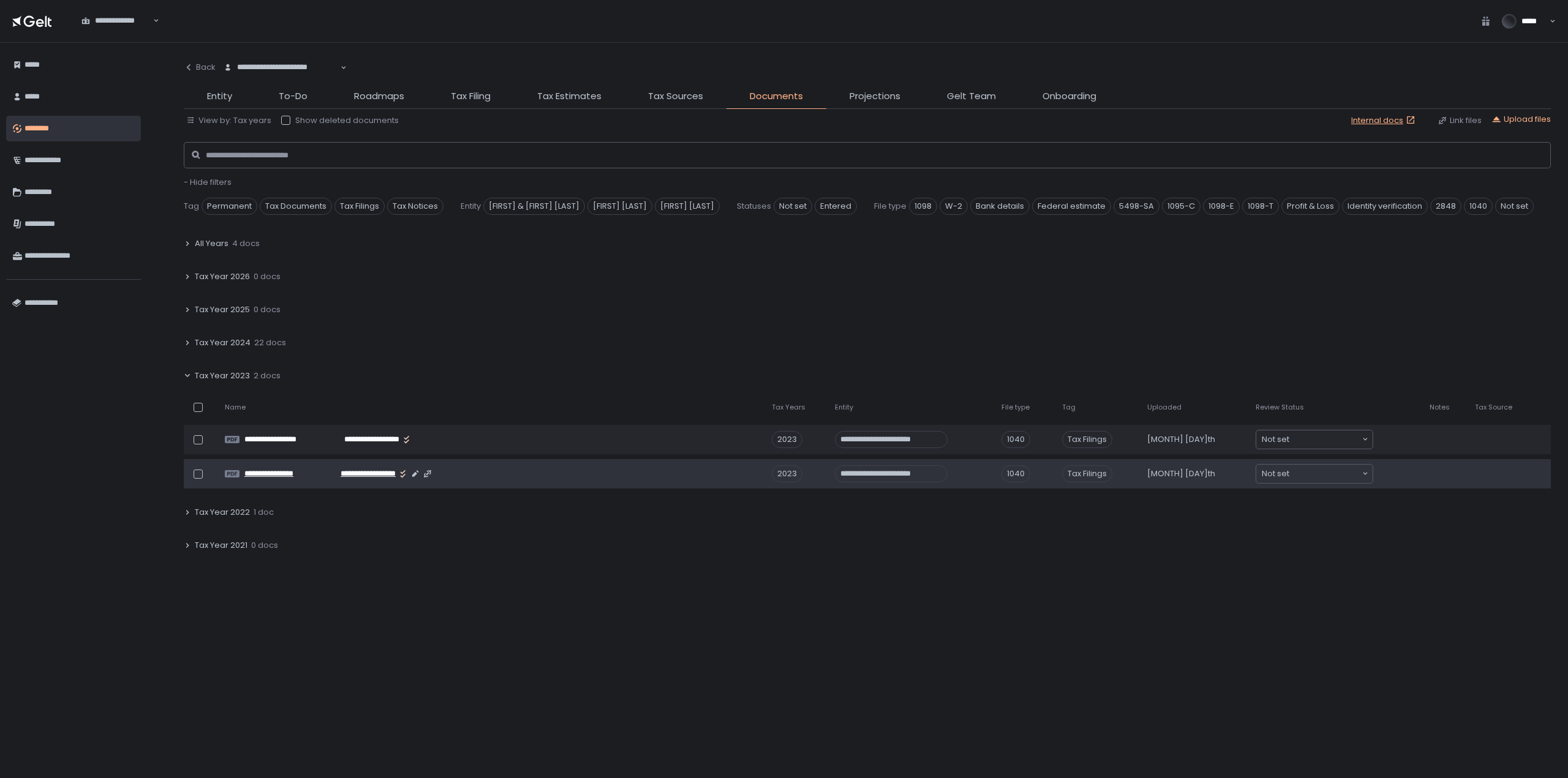 click on "**********" at bounding box center [358, 474] 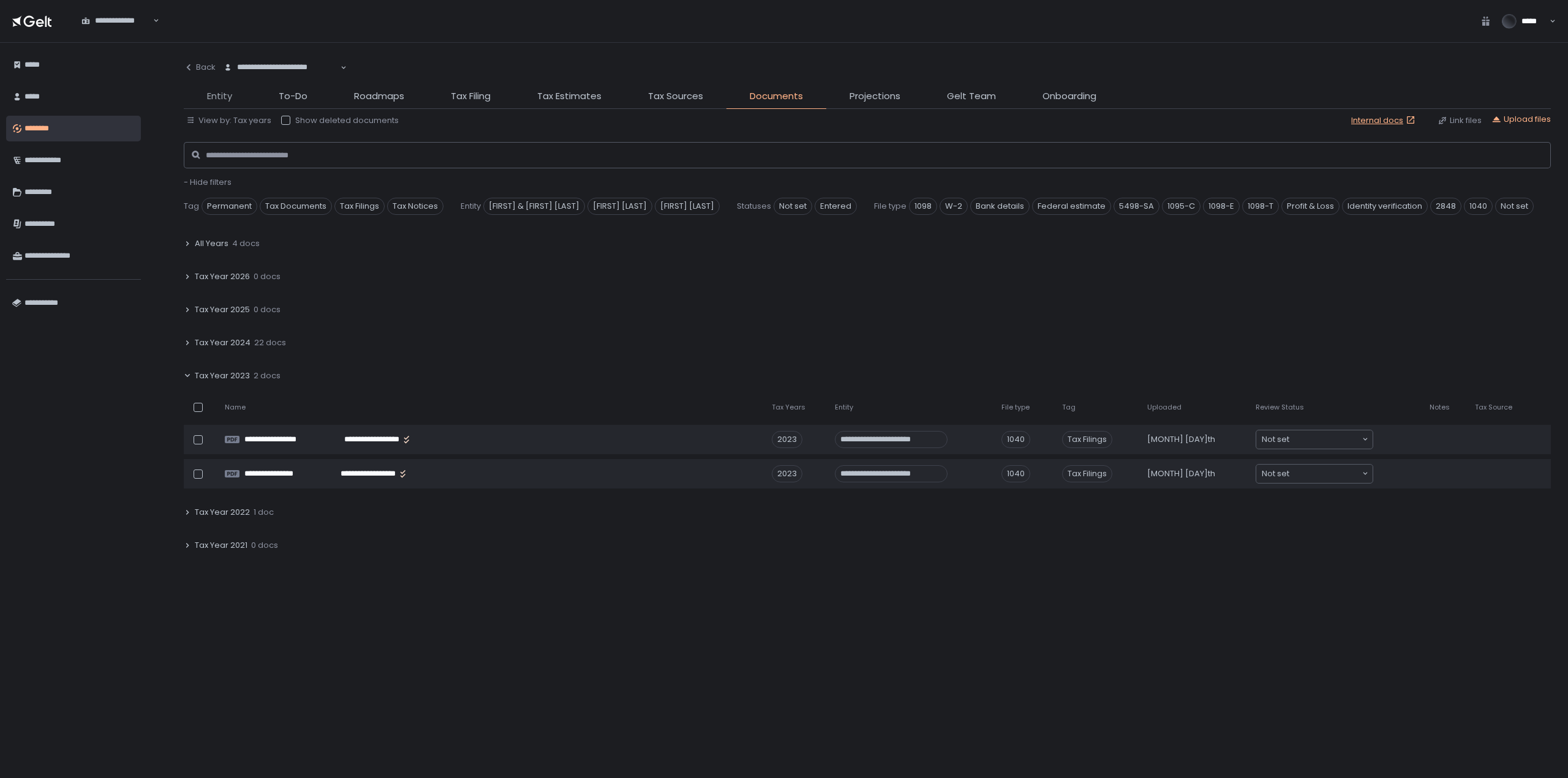 click on "Entity" at bounding box center (219, 96) 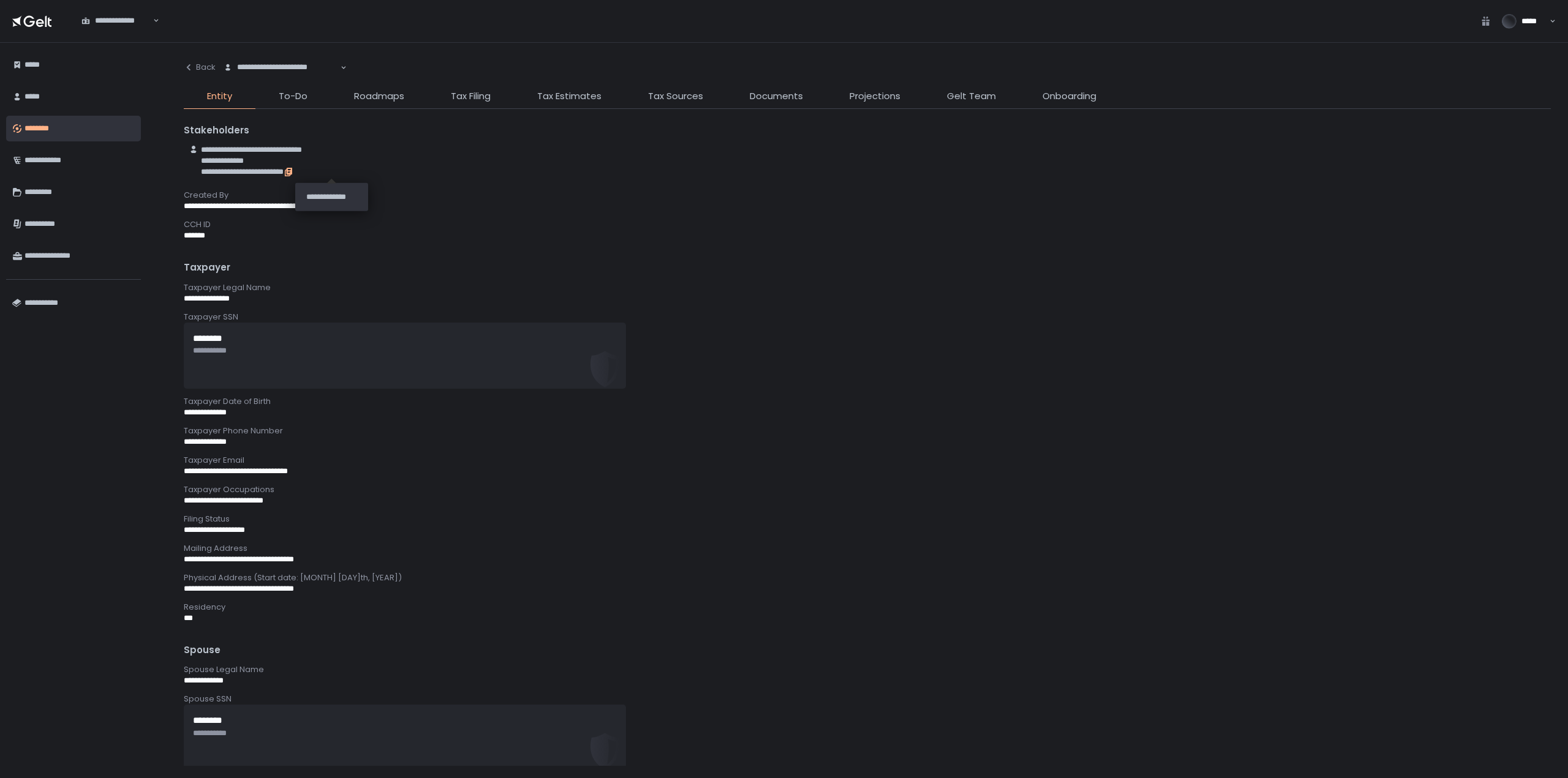 click 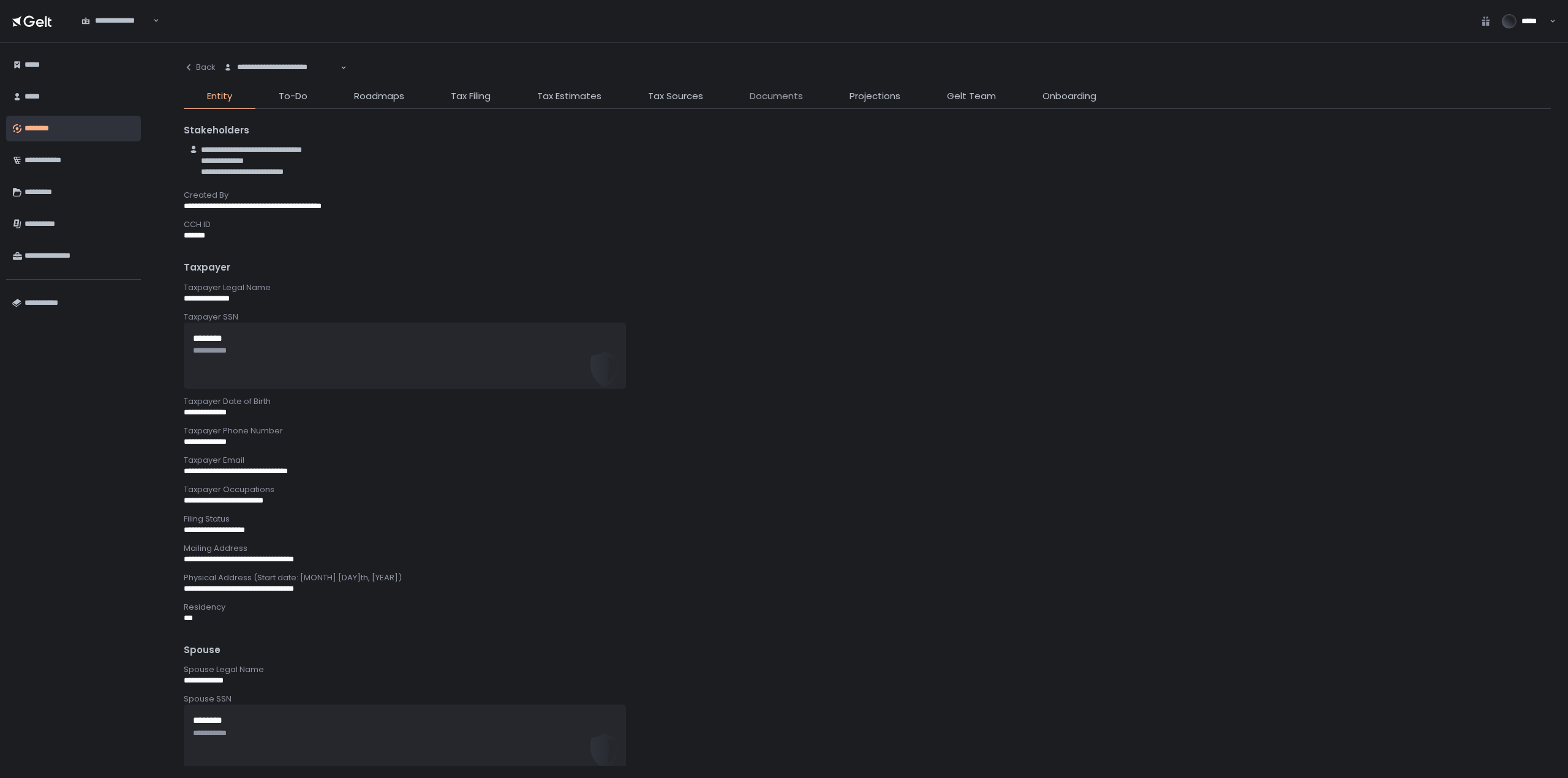 click on "Documents" at bounding box center [776, 96] 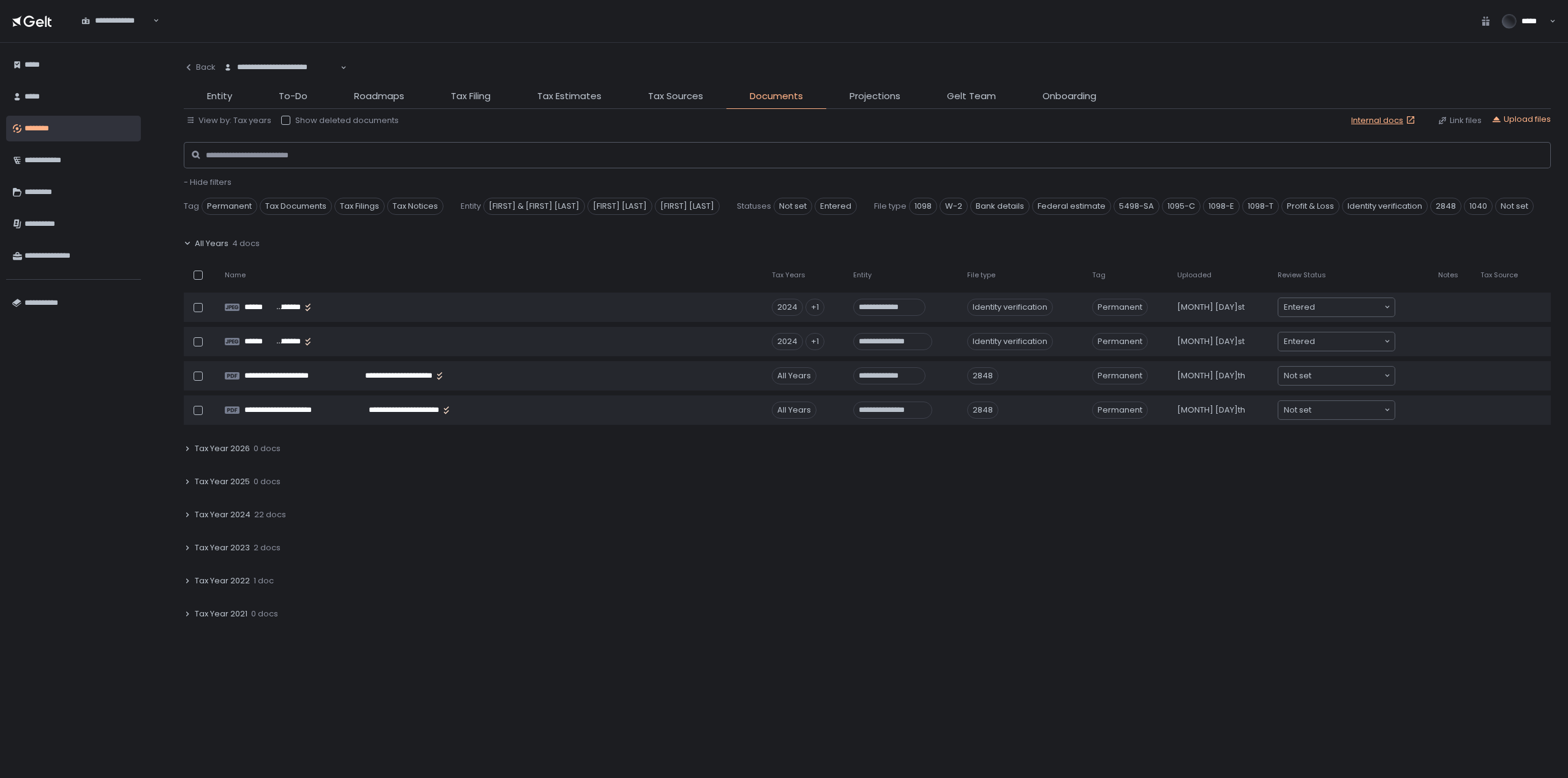 click on "2 docs" 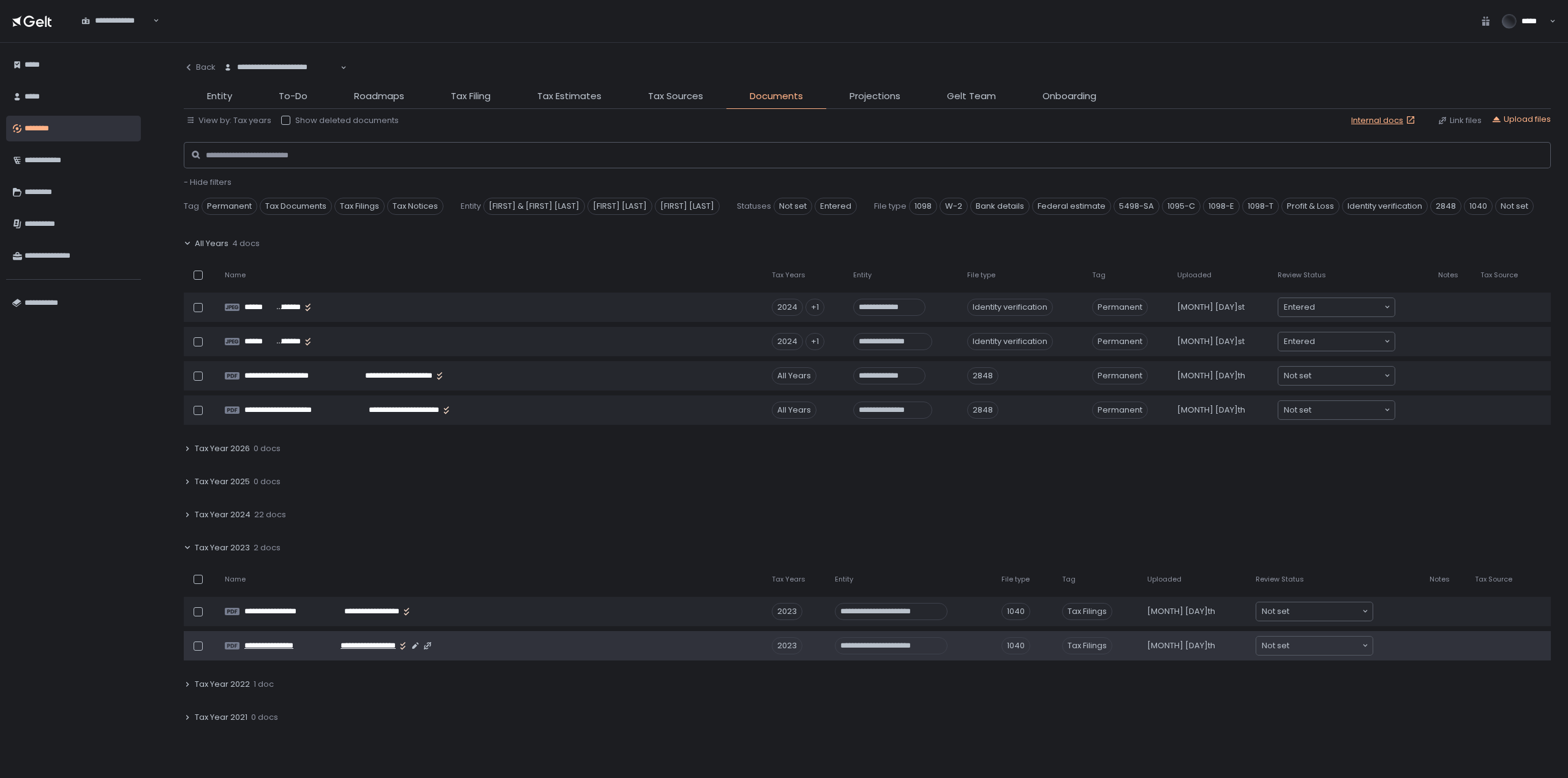 click on "**********" at bounding box center [358, 646] 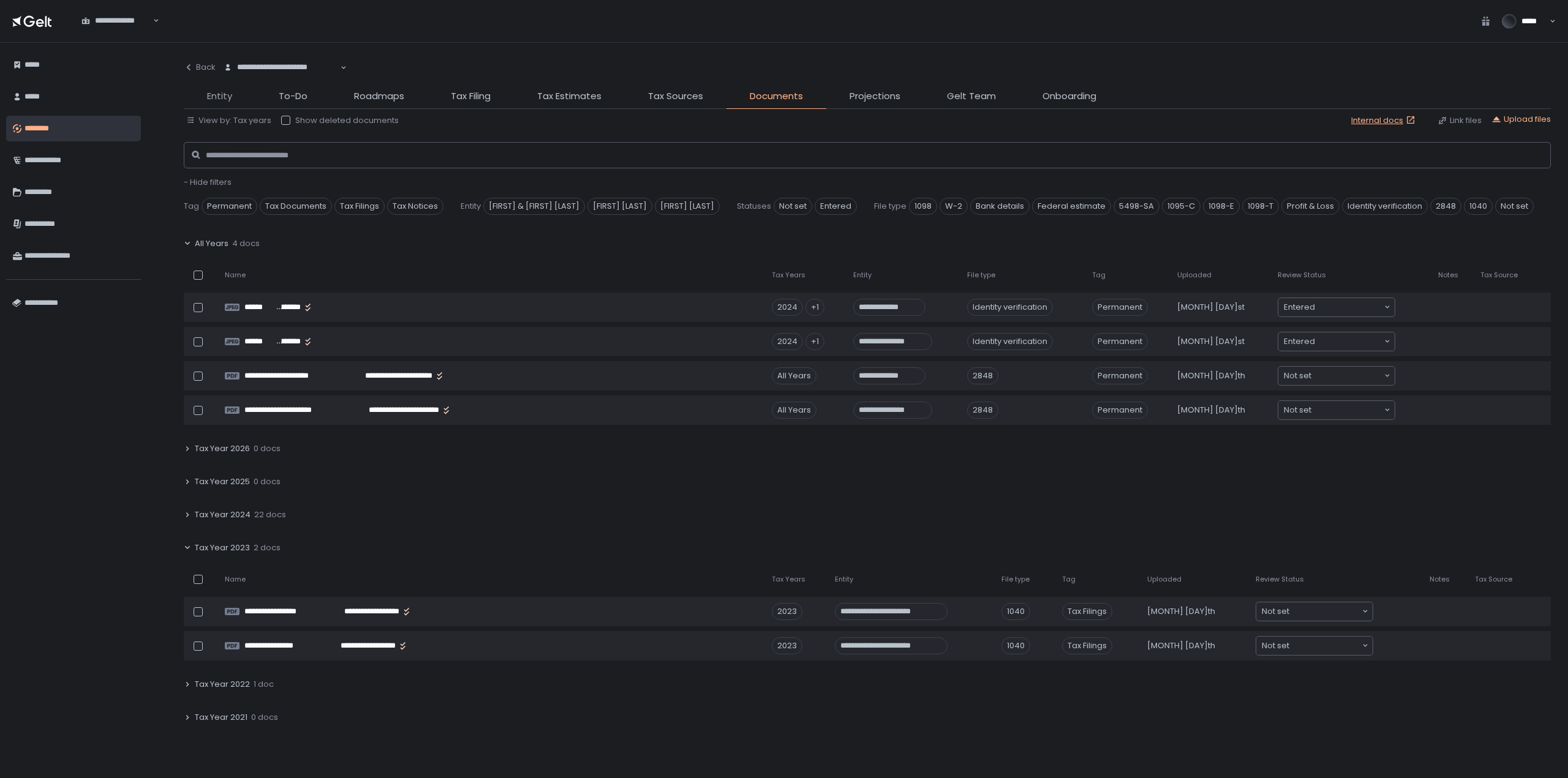 click on "Entity" at bounding box center (219, 96) 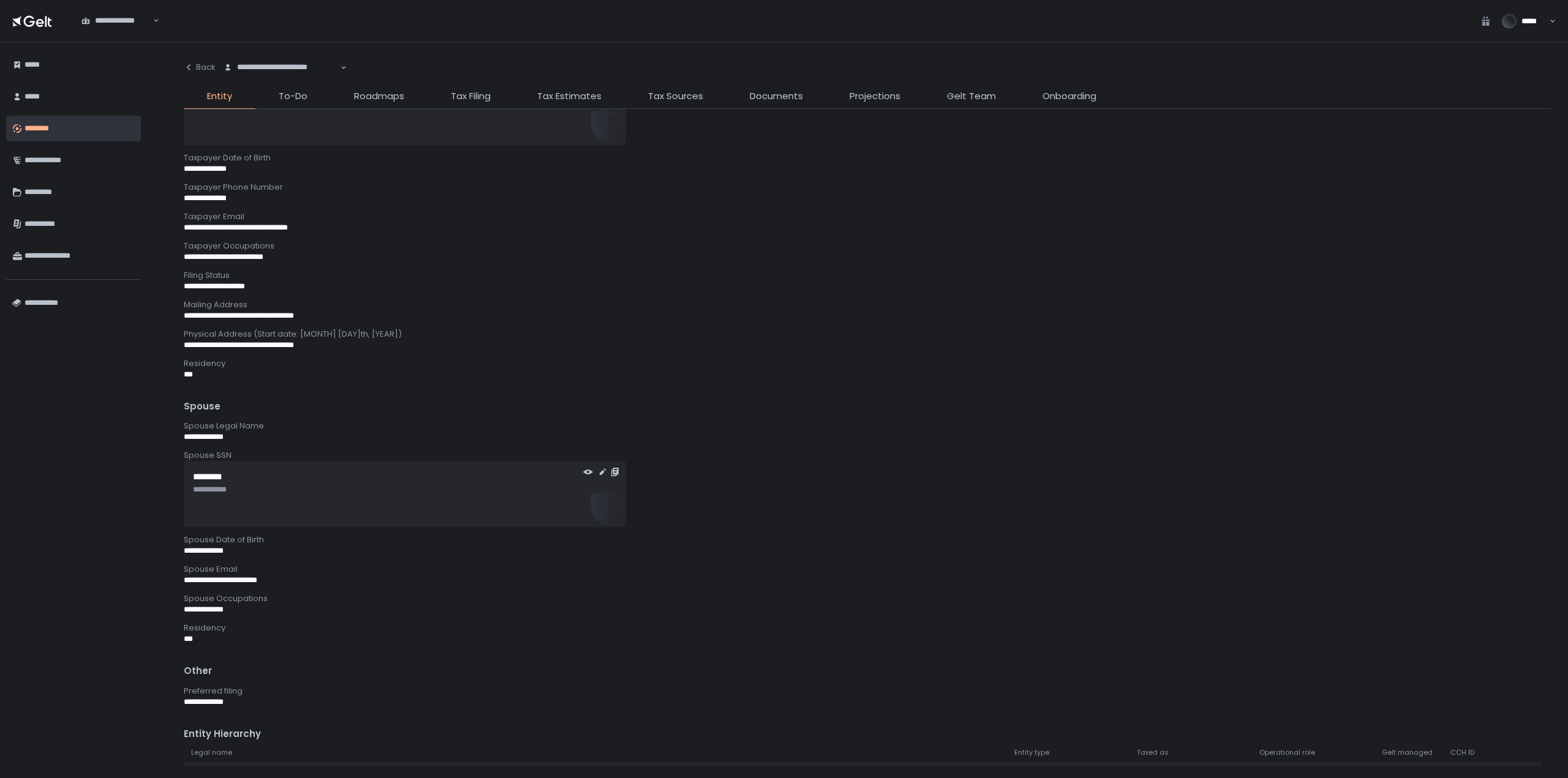scroll, scrollTop: 245, scrollLeft: 0, axis: vertical 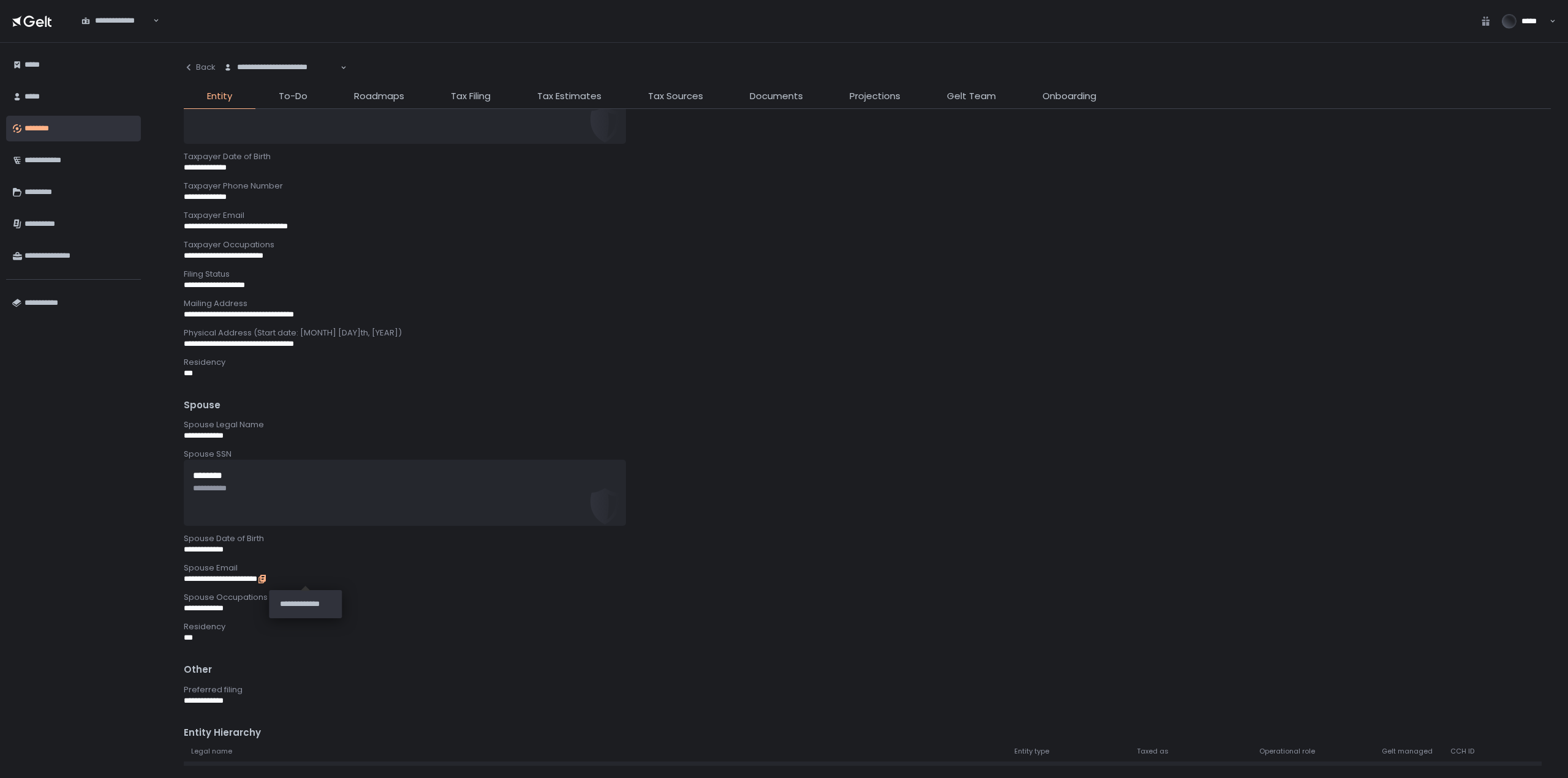 click 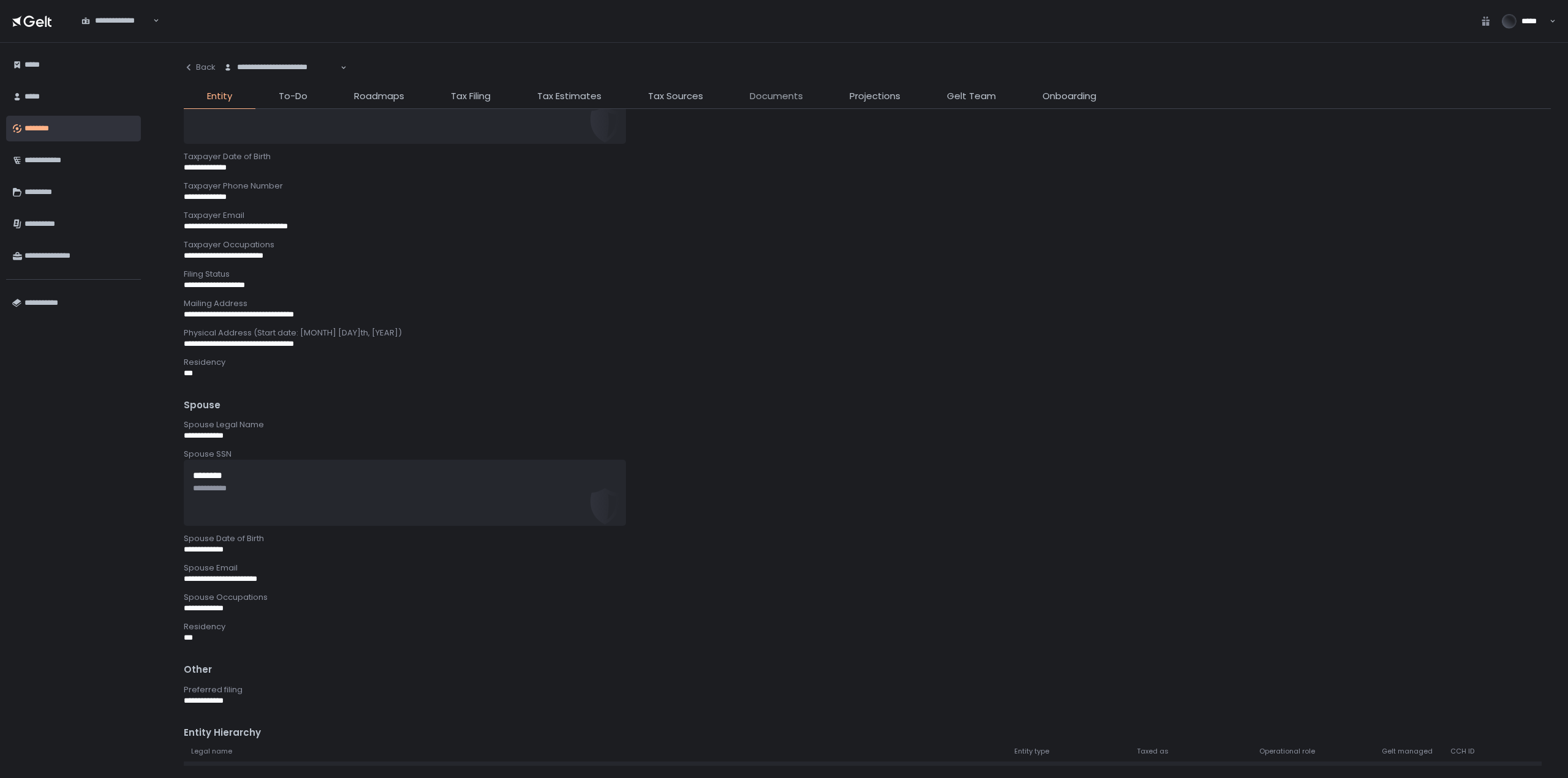 click on "Documents" at bounding box center [776, 96] 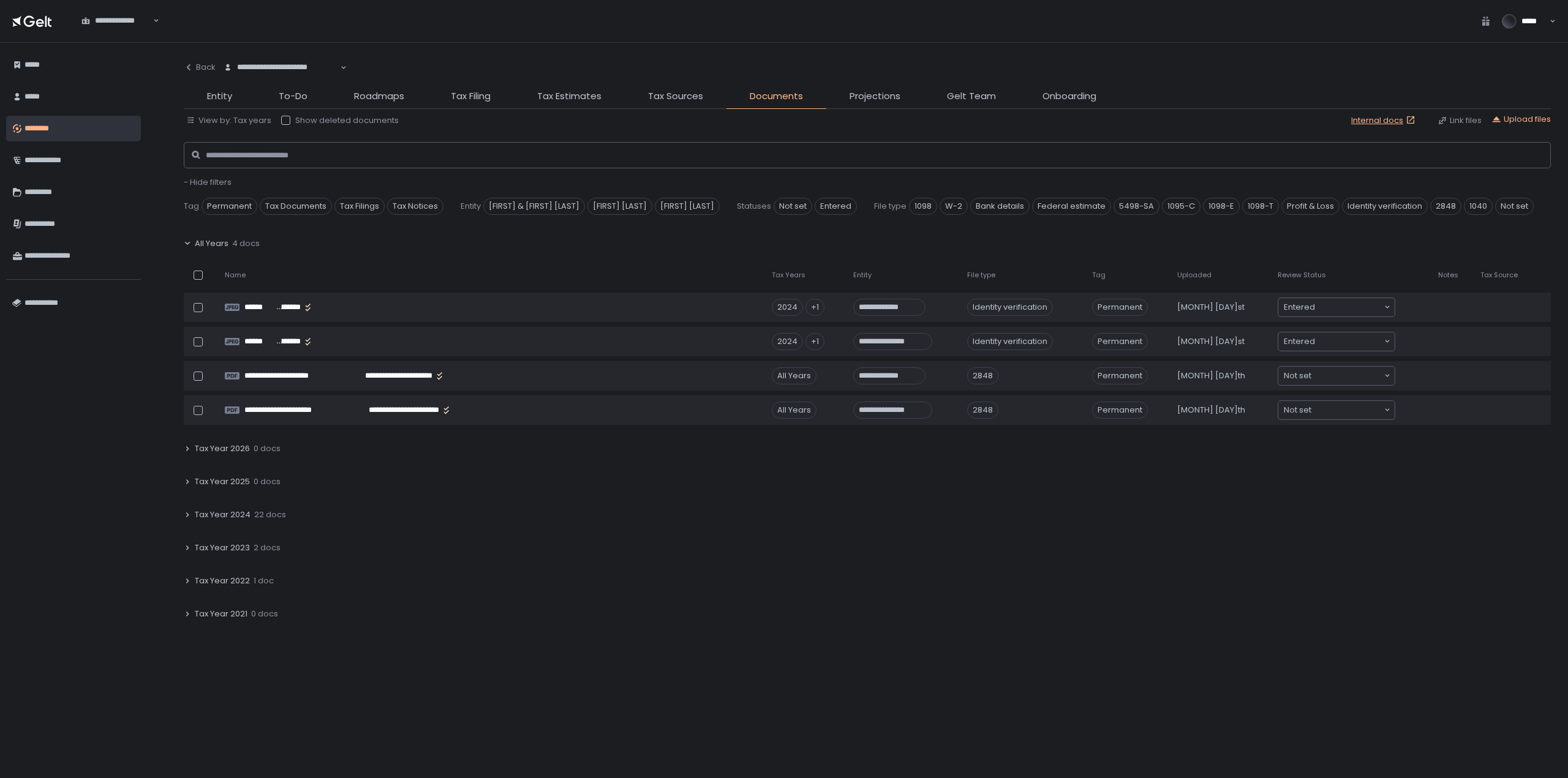 click on "22 docs" 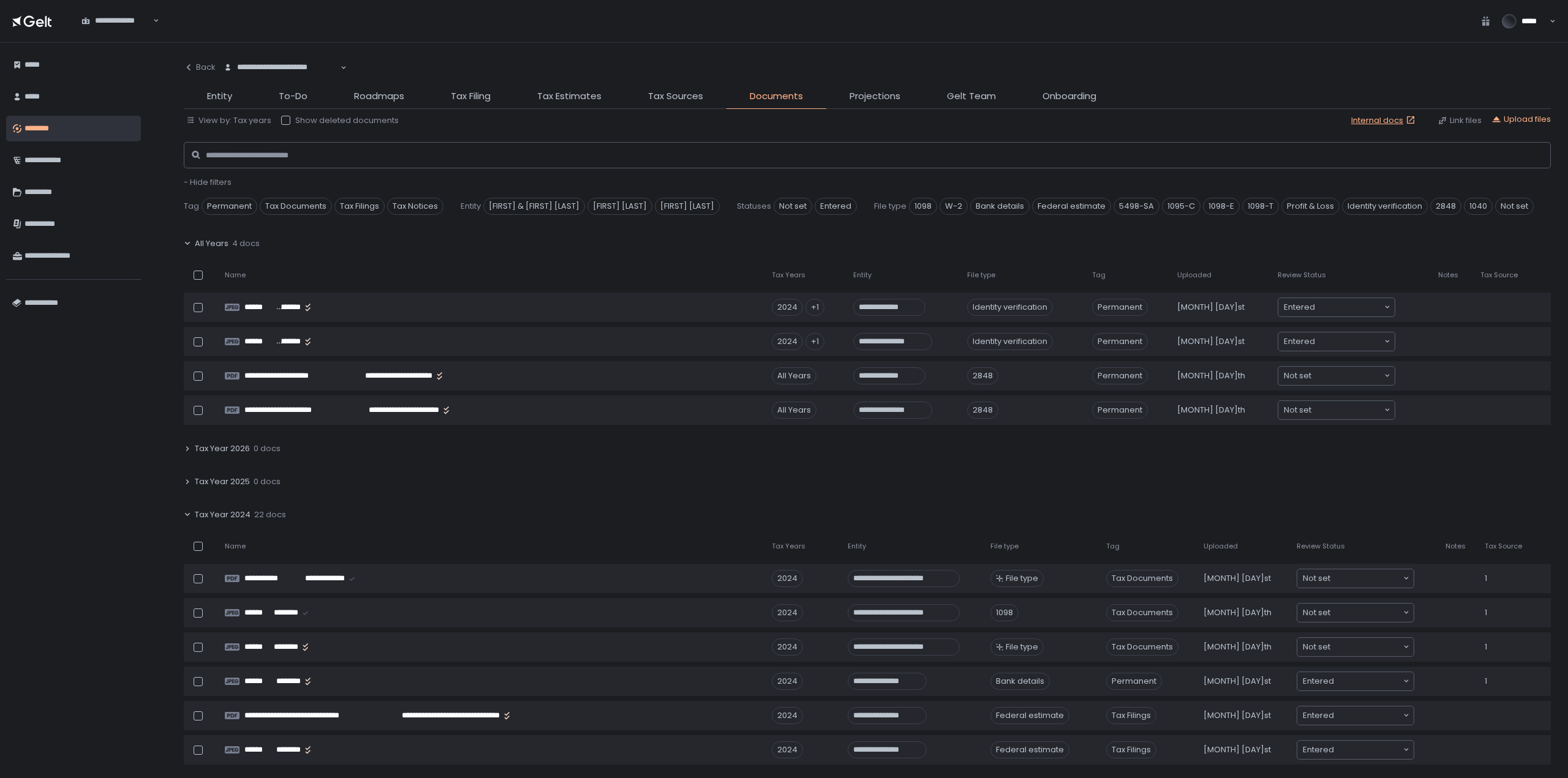 click on "22 docs" 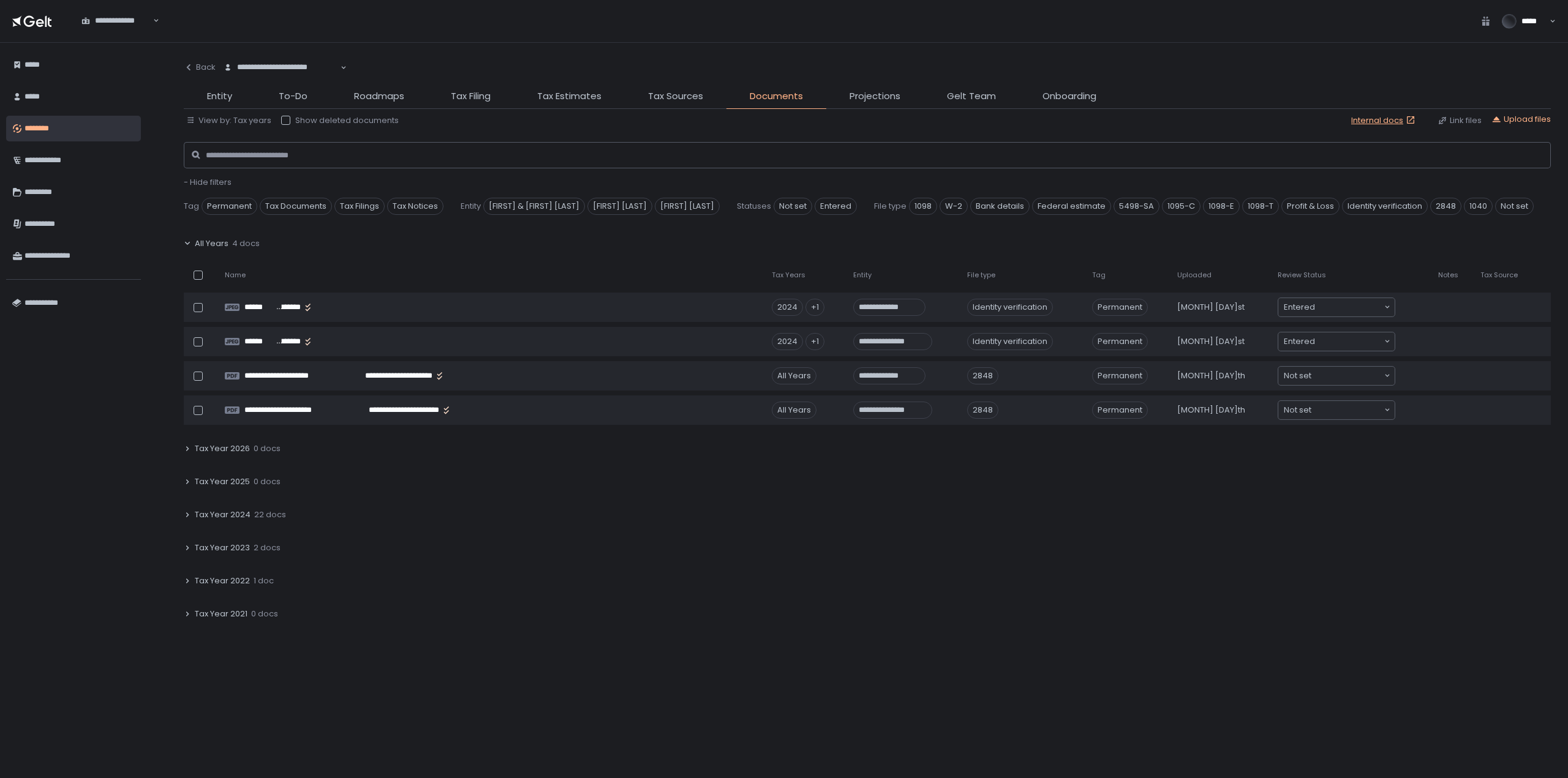 click on "2 docs" 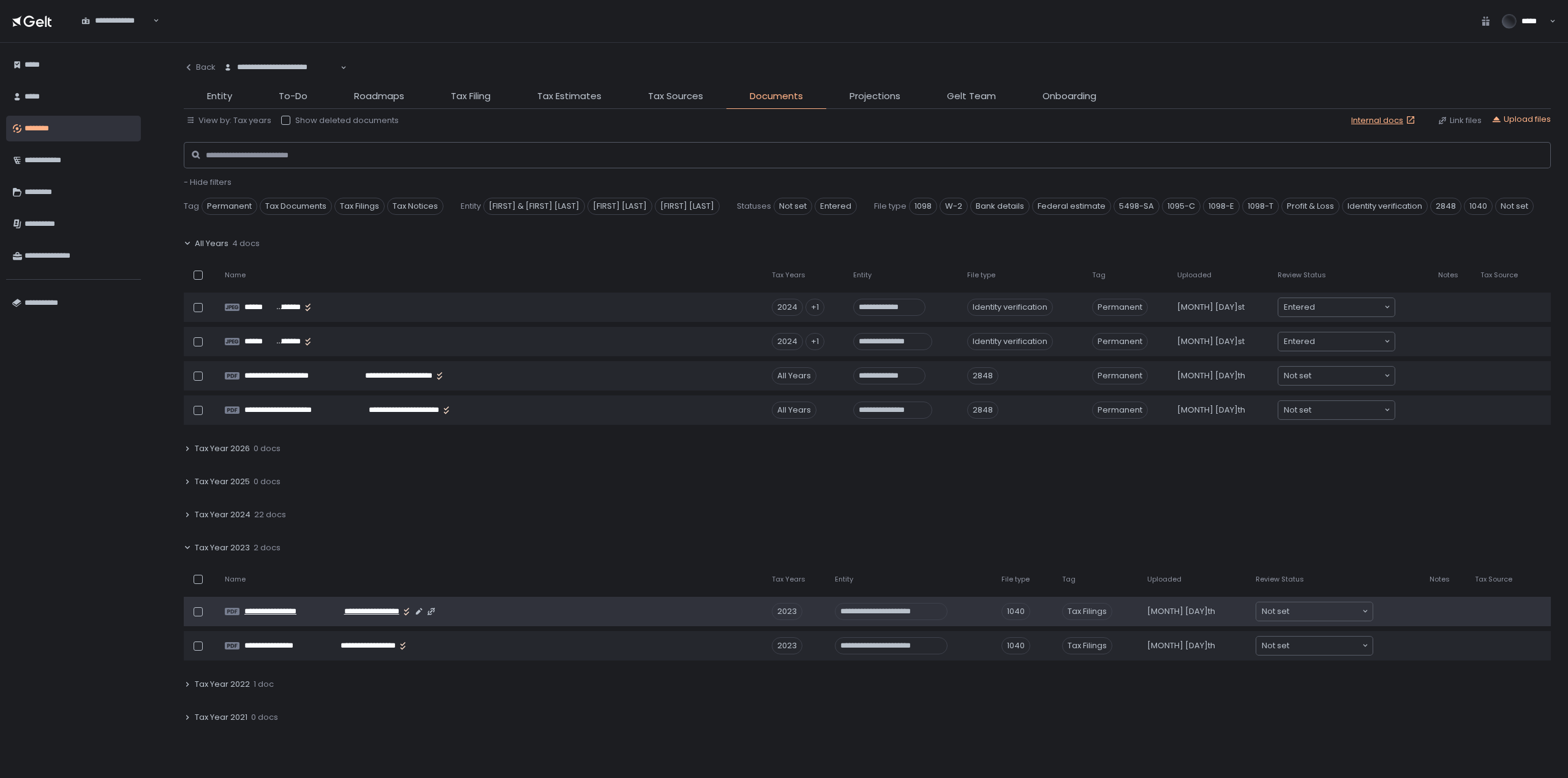 click on "**********" at bounding box center (285, 612) 